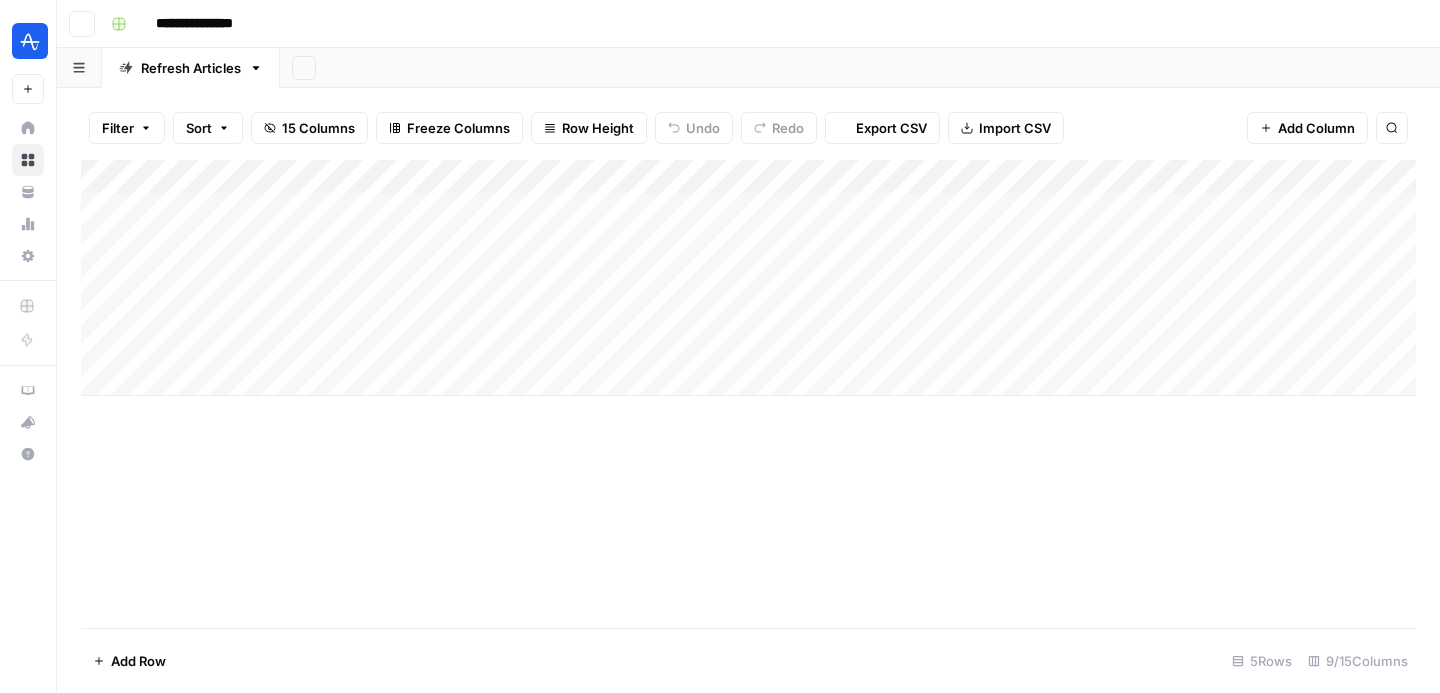 scroll, scrollTop: 0, scrollLeft: 0, axis: both 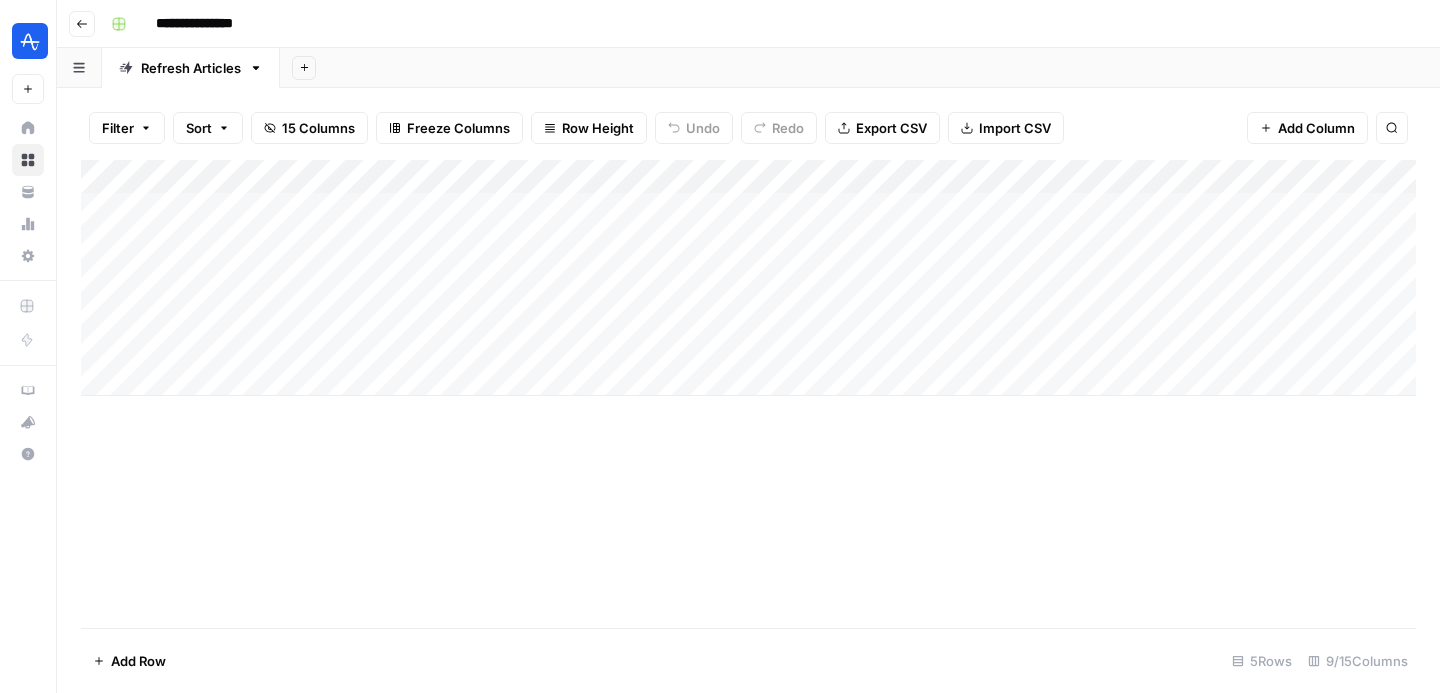 click on "Add Column" at bounding box center (748, 278) 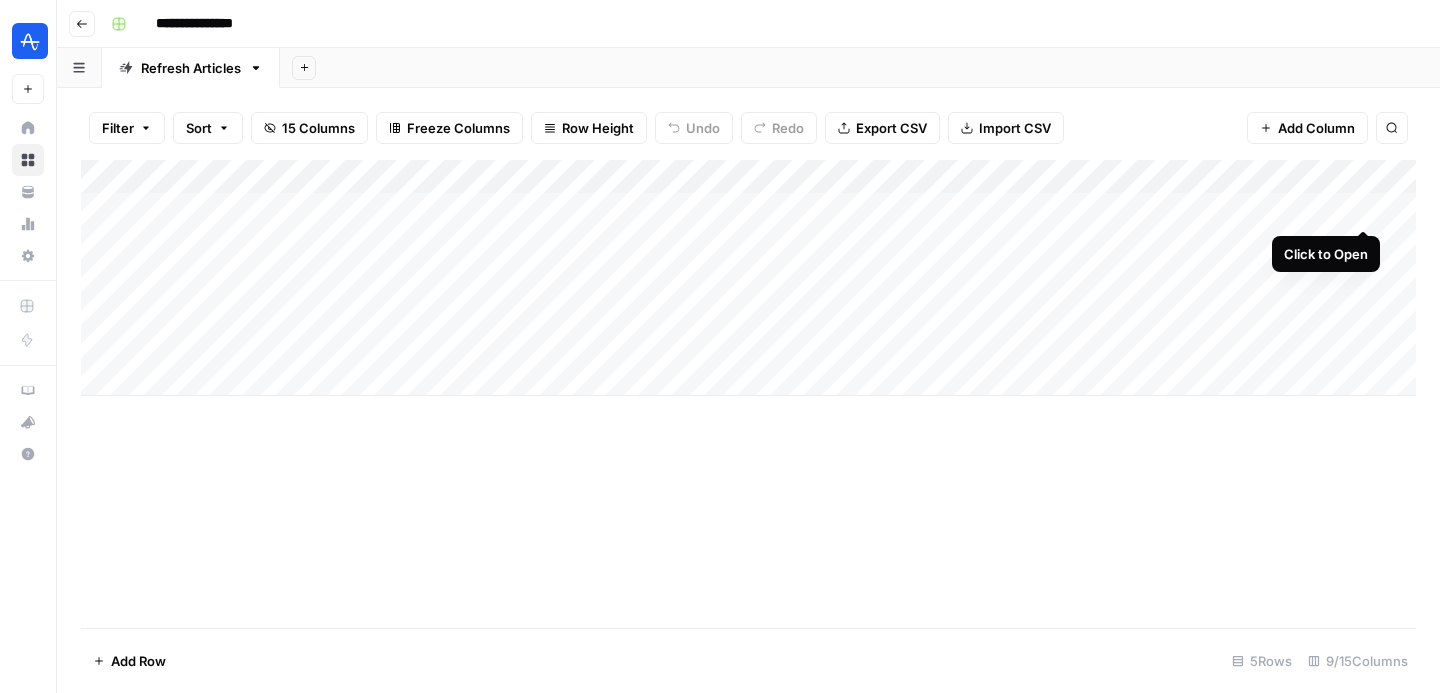 click on "Add Column" at bounding box center [748, 278] 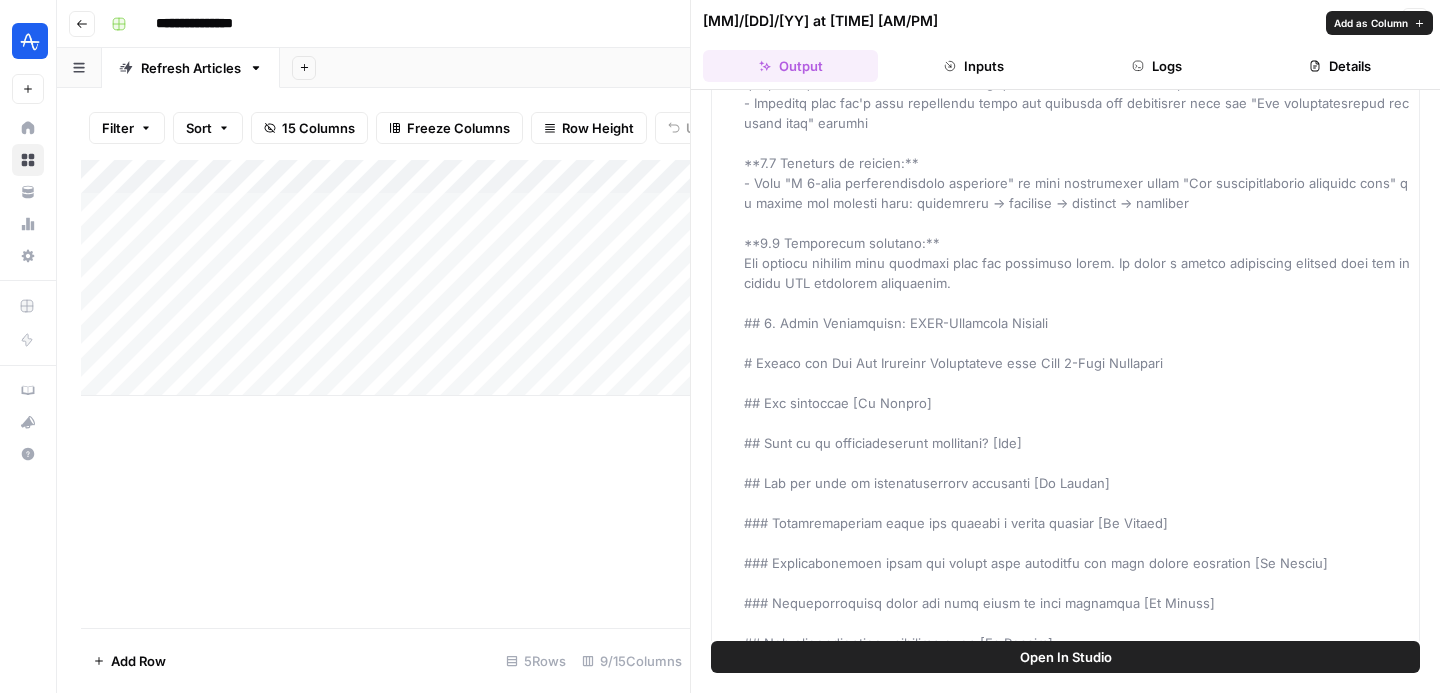 scroll, scrollTop: 2114, scrollLeft: 0, axis: vertical 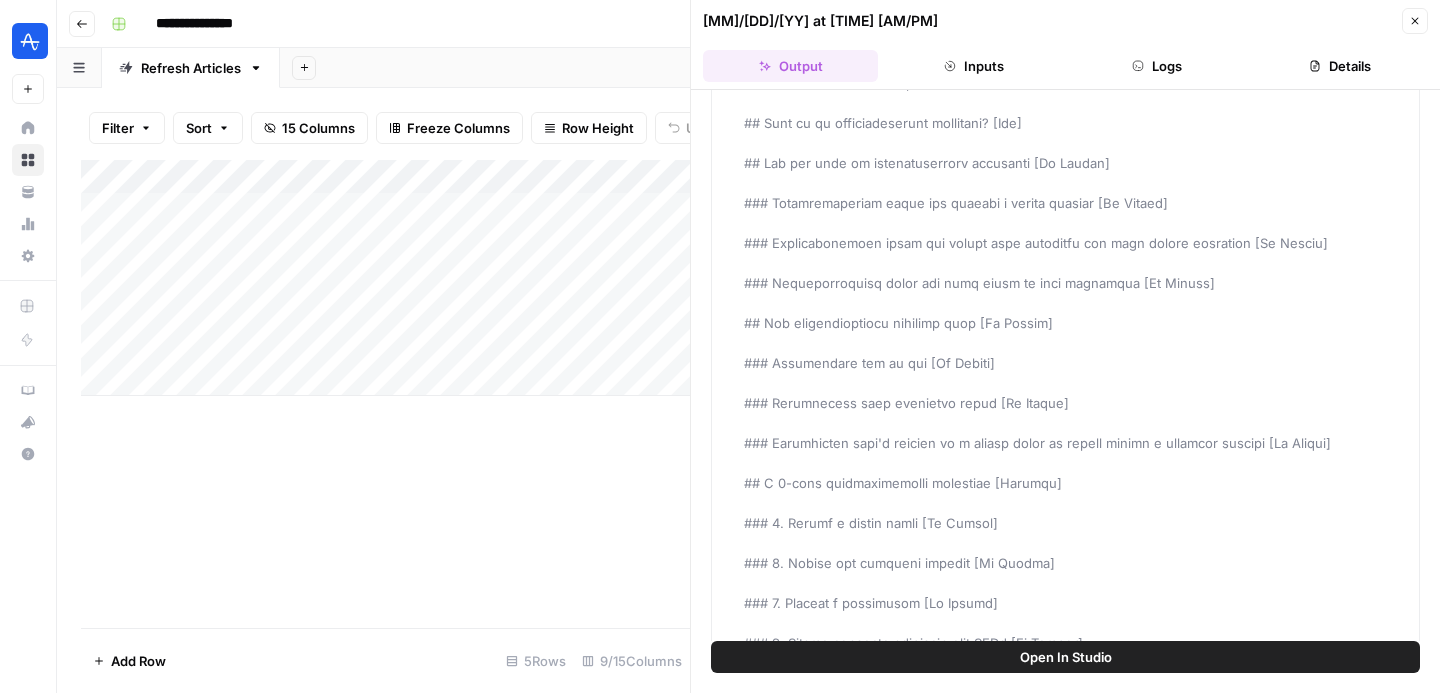 click 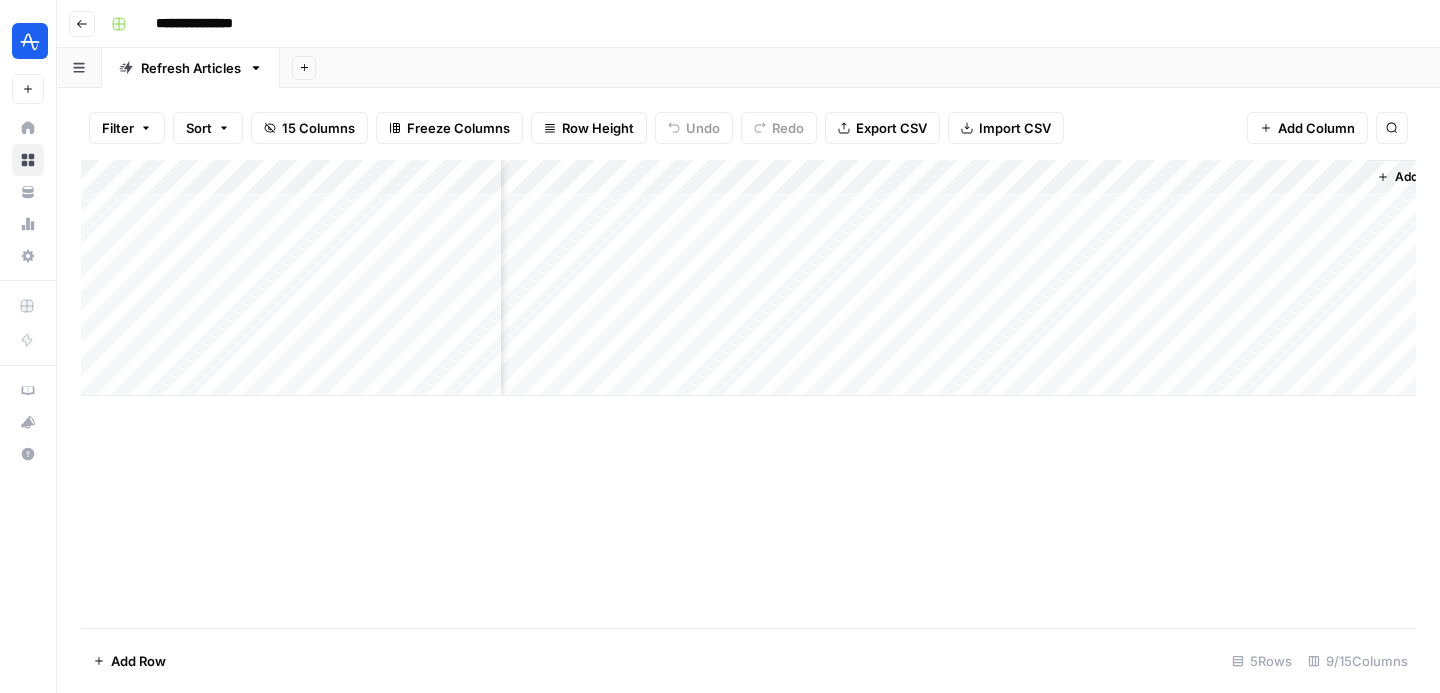 scroll, scrollTop: 0, scrollLeft: 955, axis: horizontal 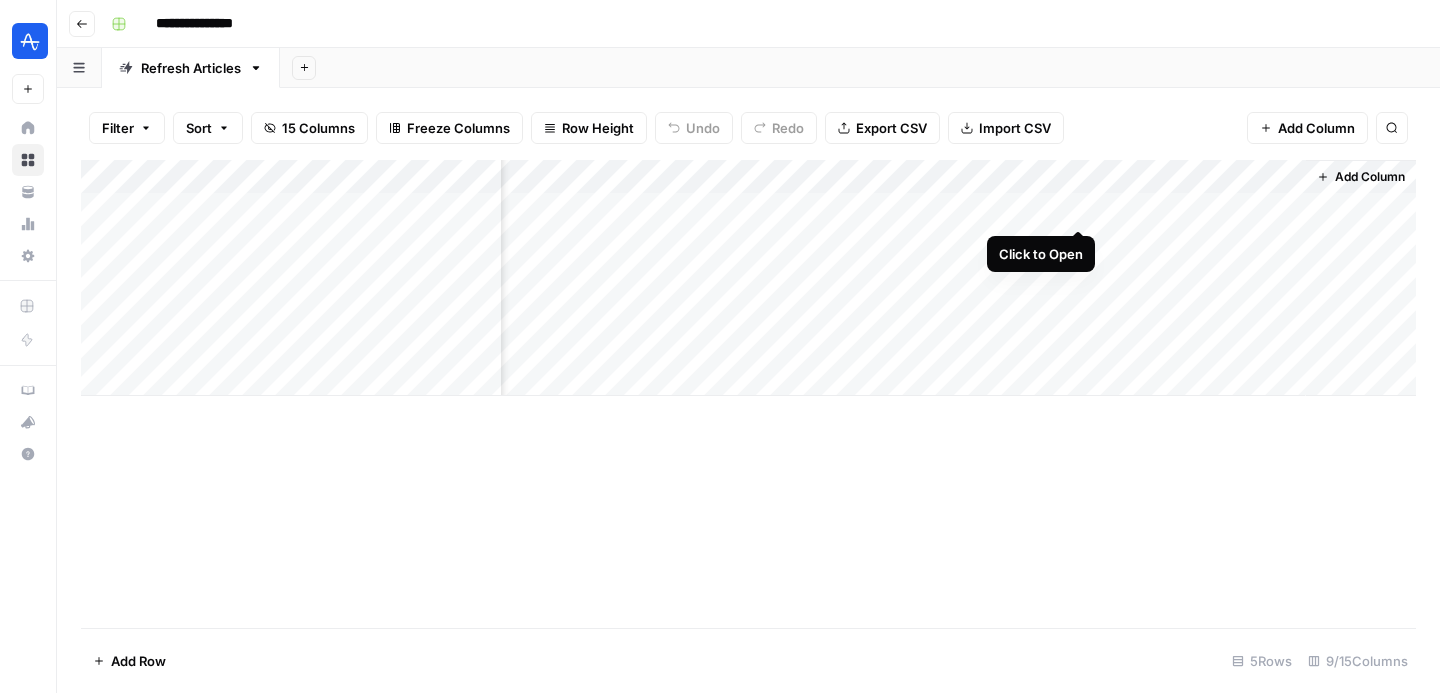 click on "Add Column" at bounding box center [748, 278] 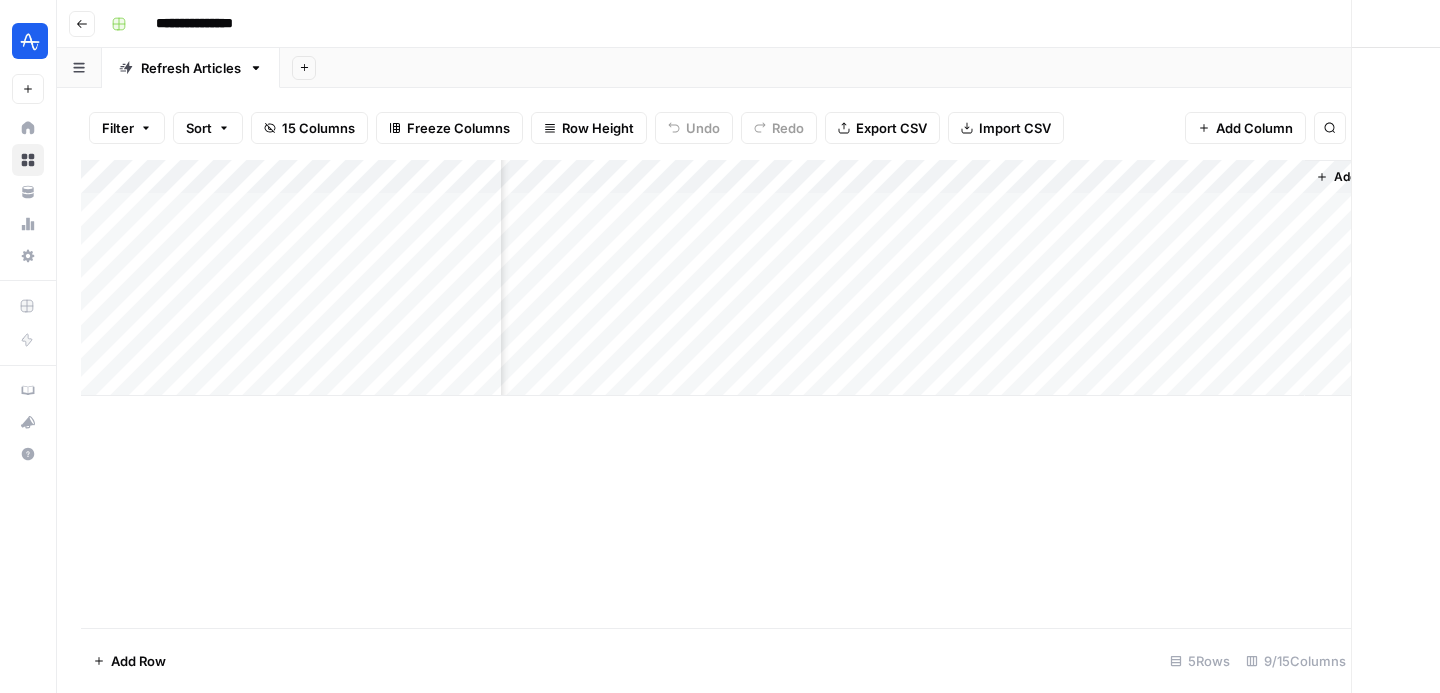 scroll, scrollTop: 0, scrollLeft: 942, axis: horizontal 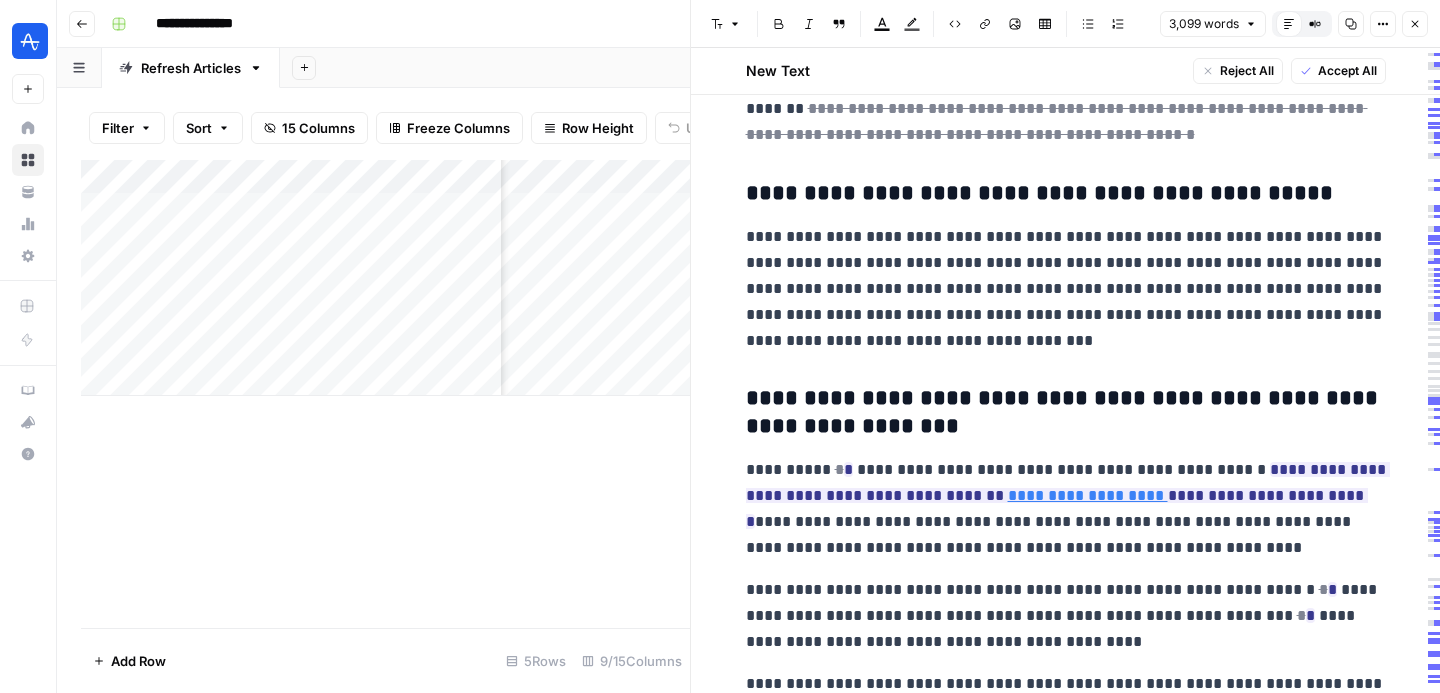 click on "Add Column" at bounding box center (385, 394) 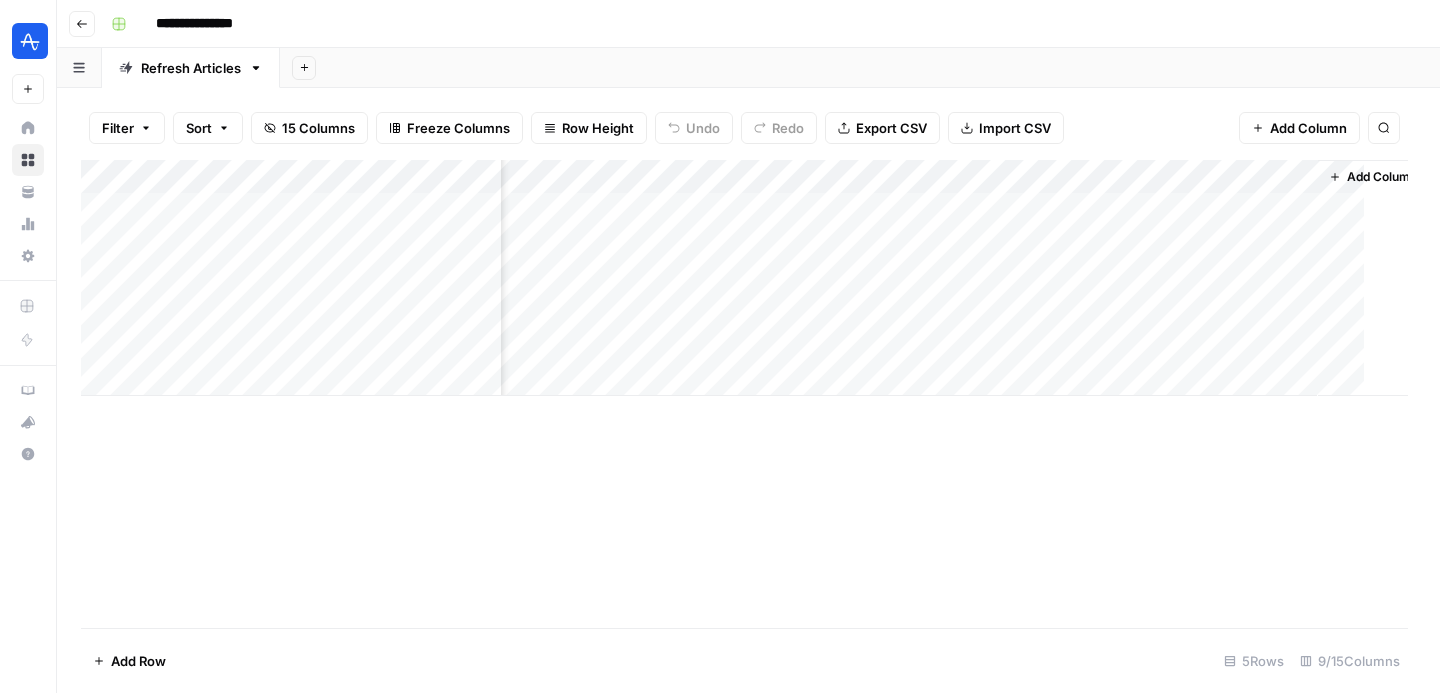 scroll, scrollTop: 0, scrollLeft: 931, axis: horizontal 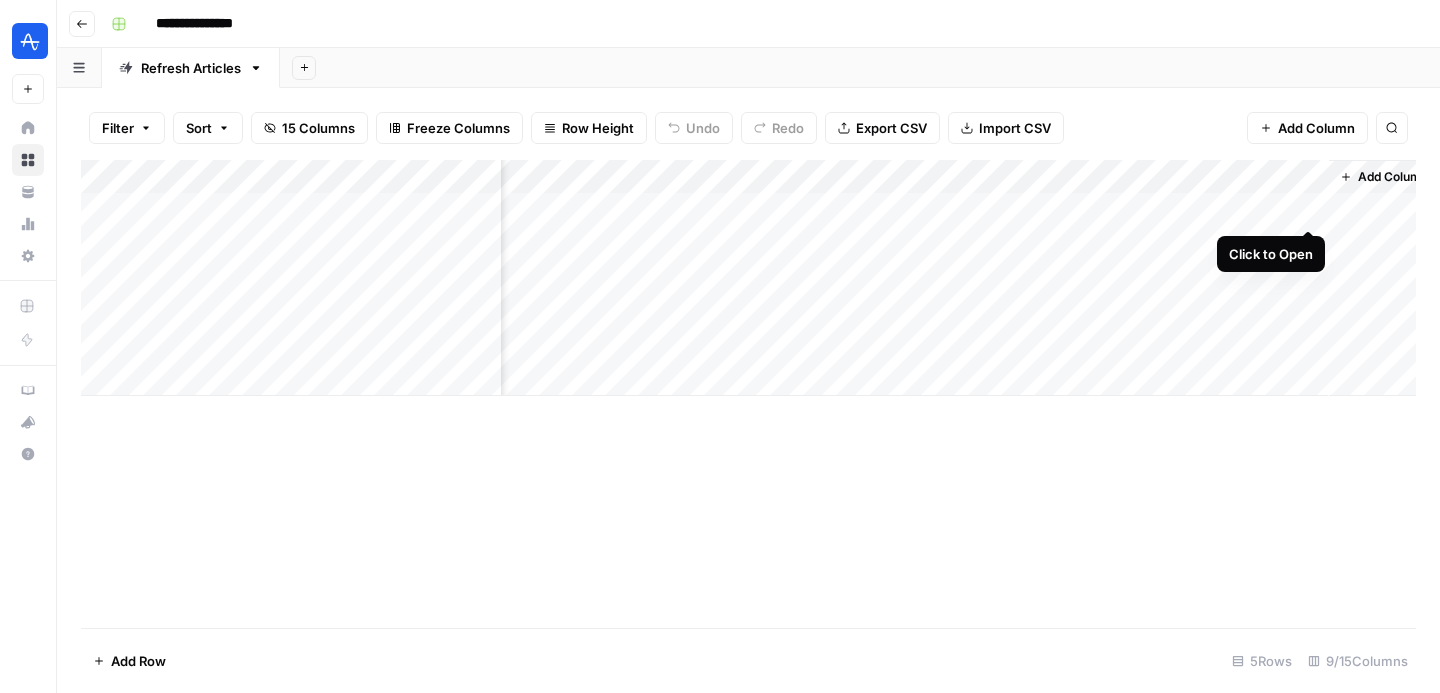 click on "Add Column" at bounding box center (748, 278) 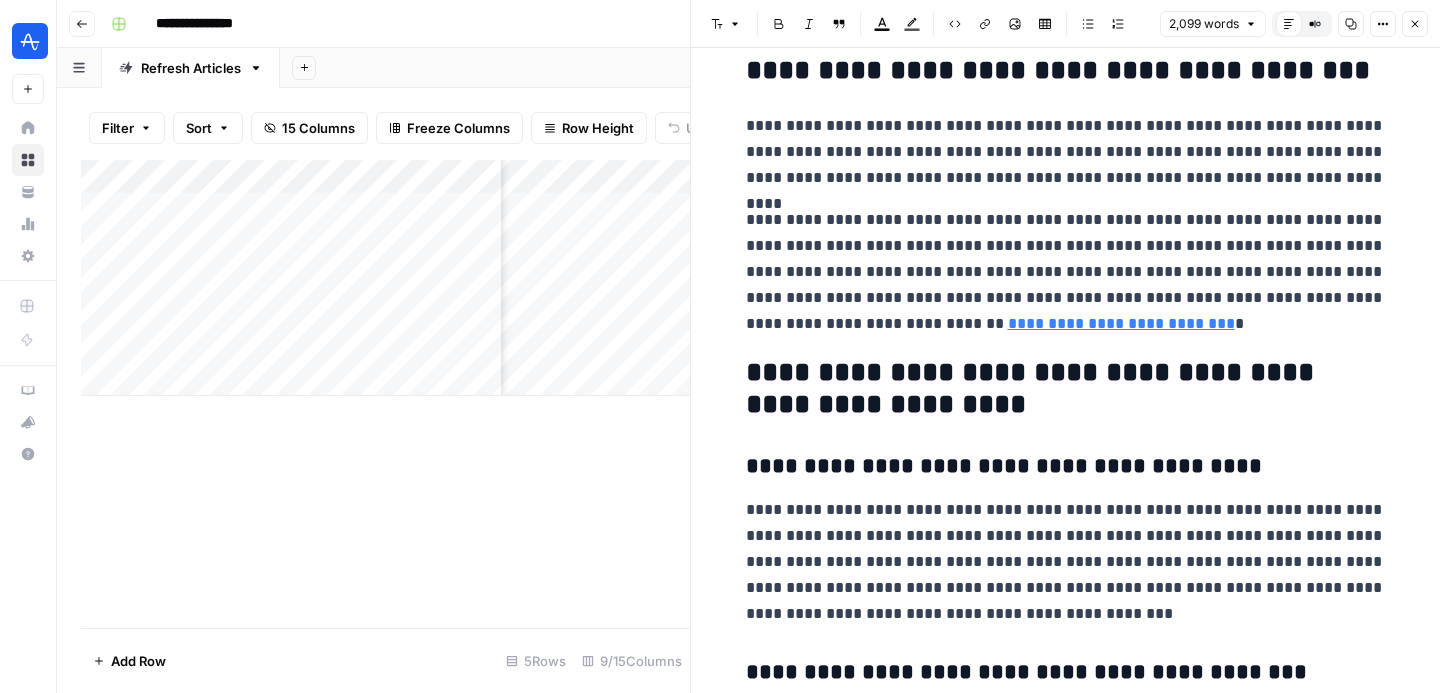 scroll, scrollTop: 6578, scrollLeft: 0, axis: vertical 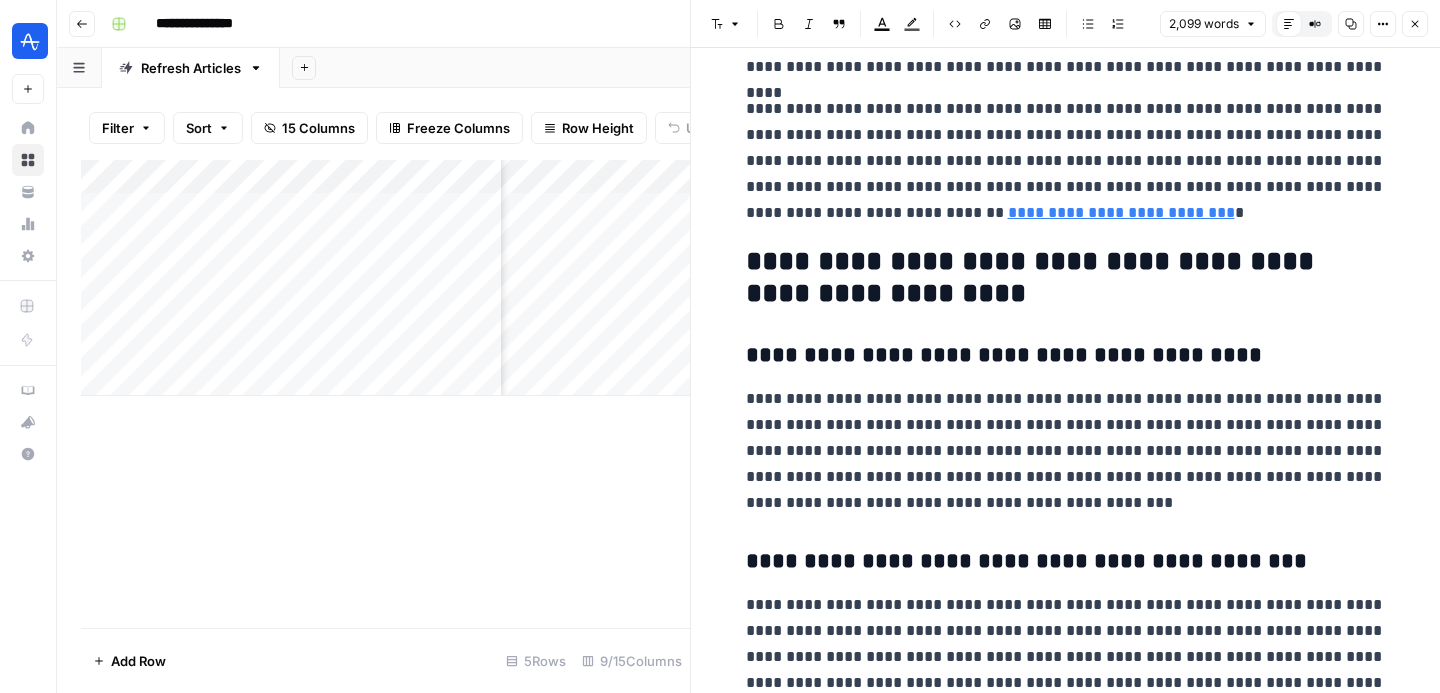click 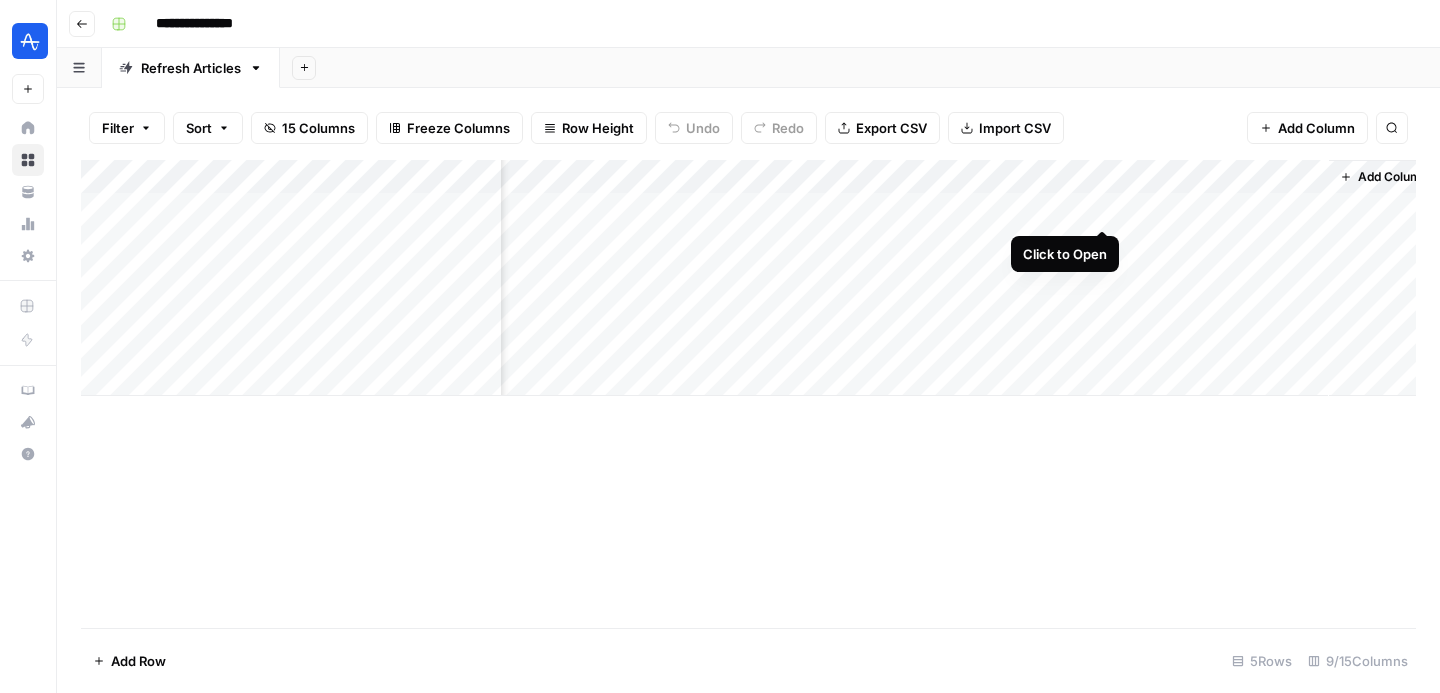 click on "Add Column" at bounding box center [748, 278] 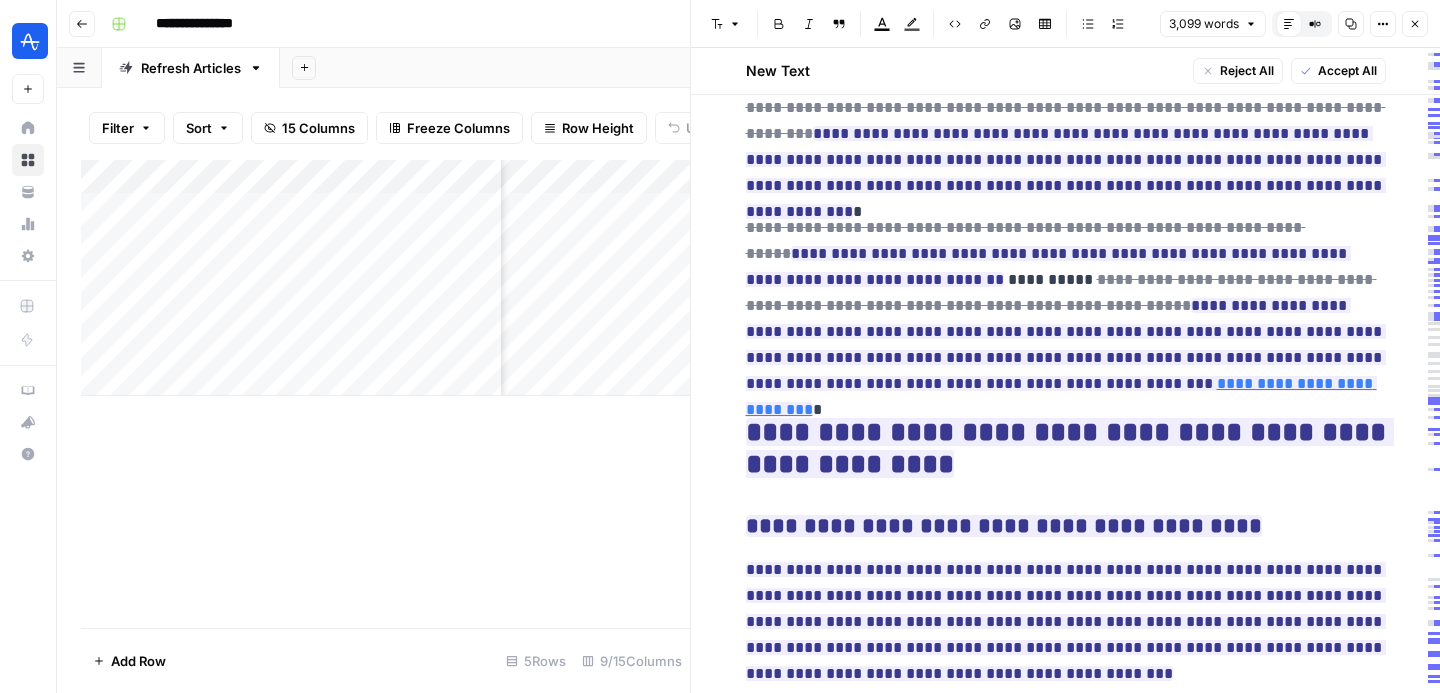 scroll, scrollTop: 9638, scrollLeft: 0, axis: vertical 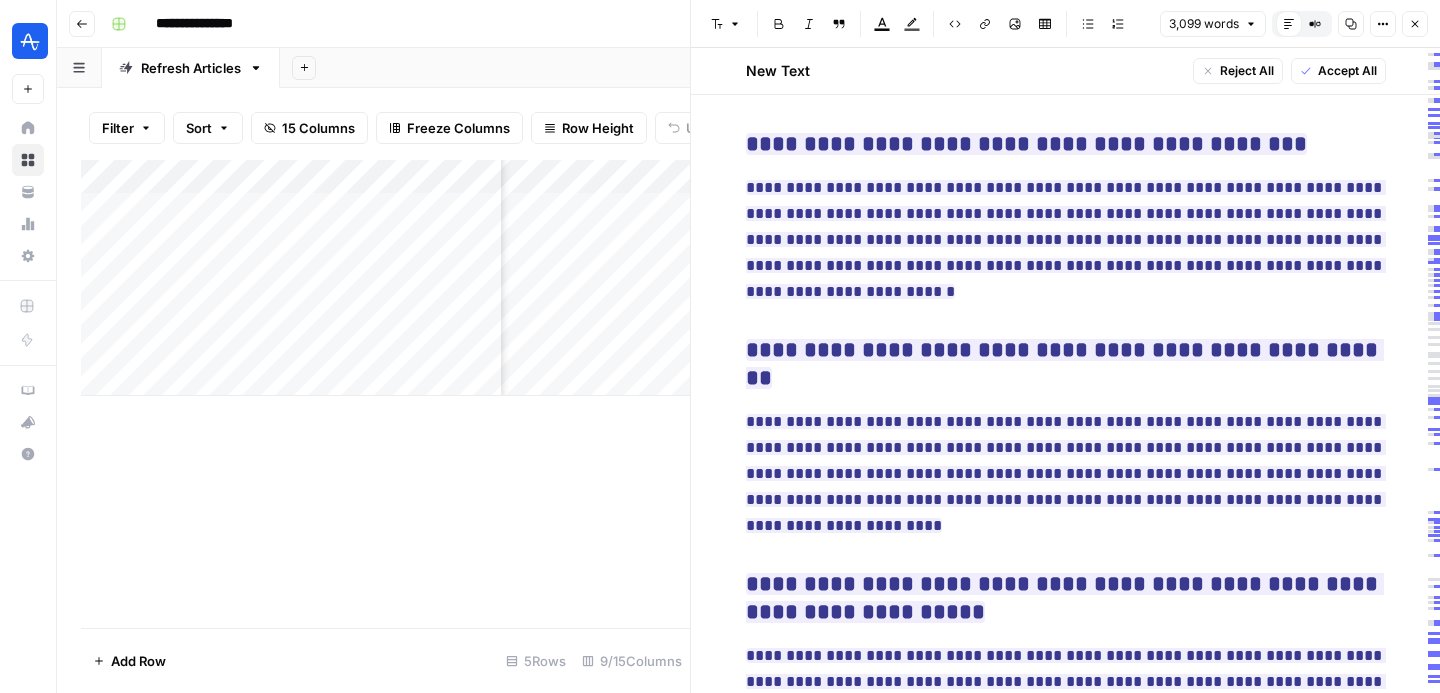 click 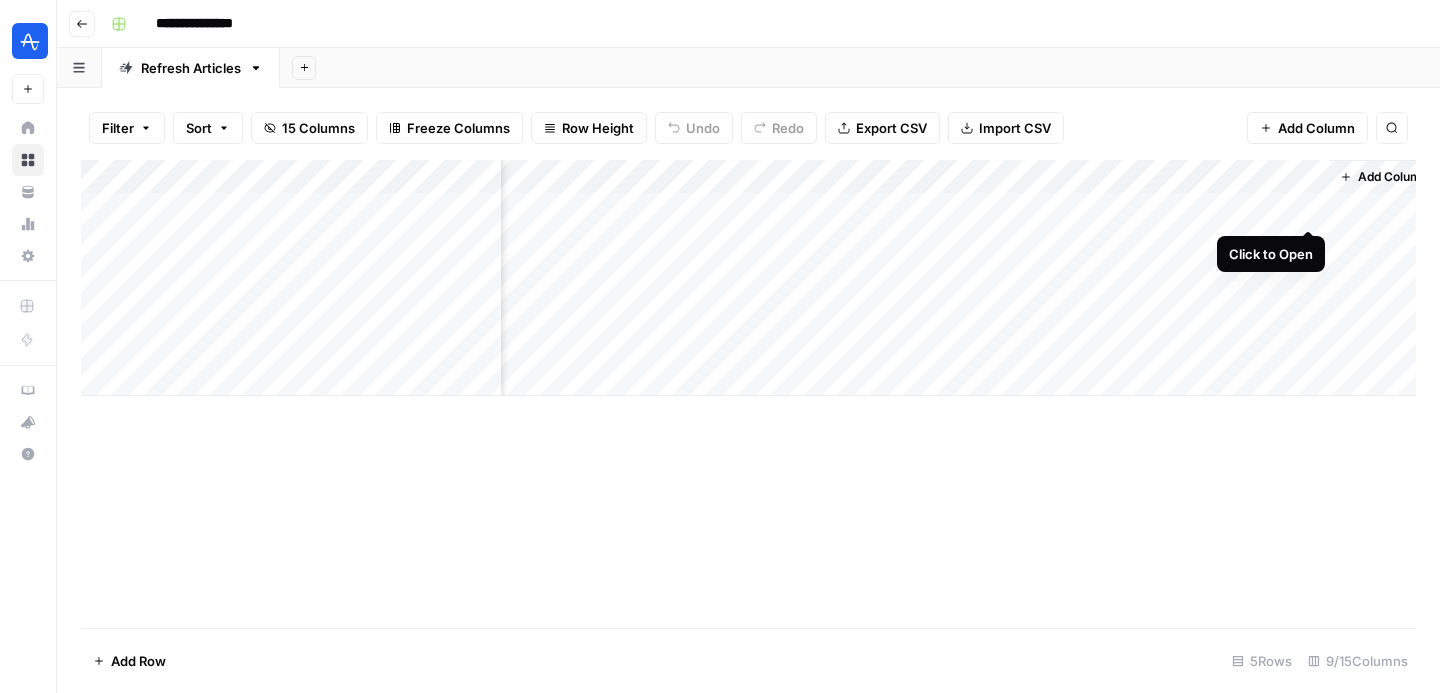 click on "Add Column" at bounding box center [748, 278] 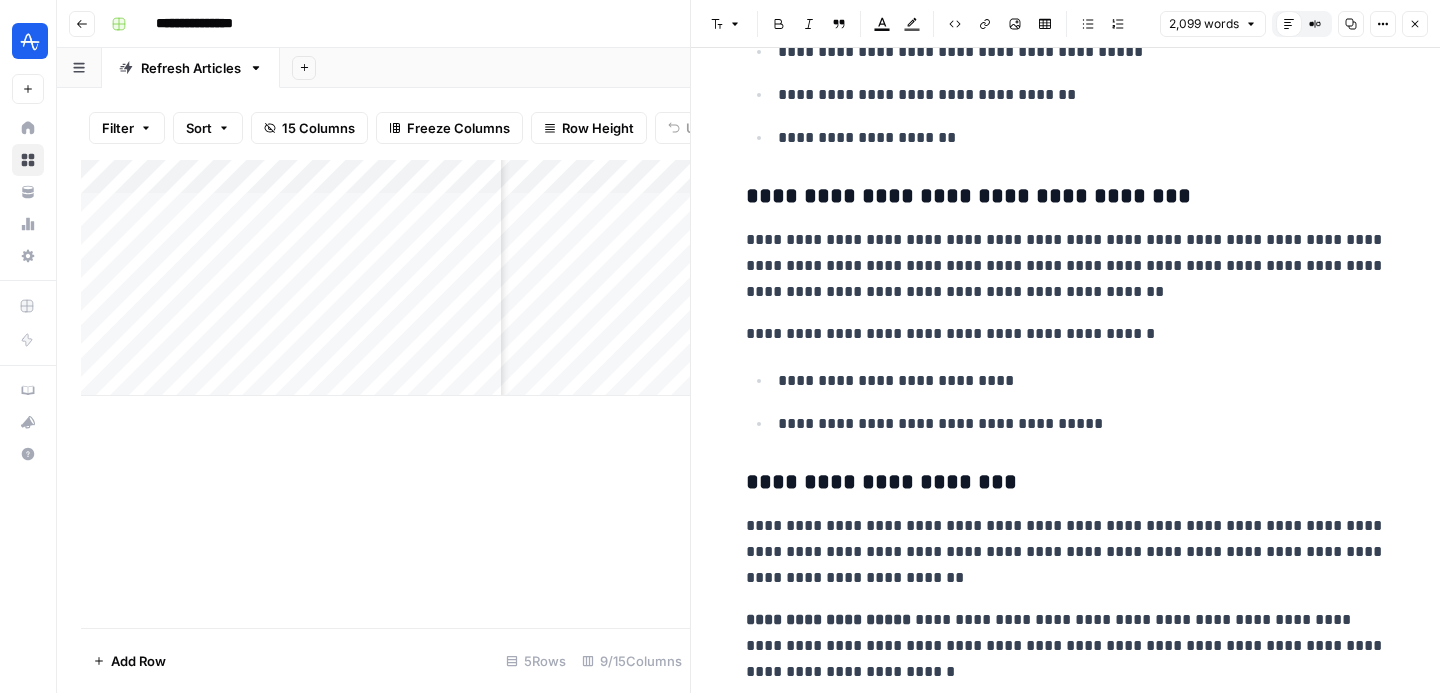 scroll, scrollTop: 4574, scrollLeft: 0, axis: vertical 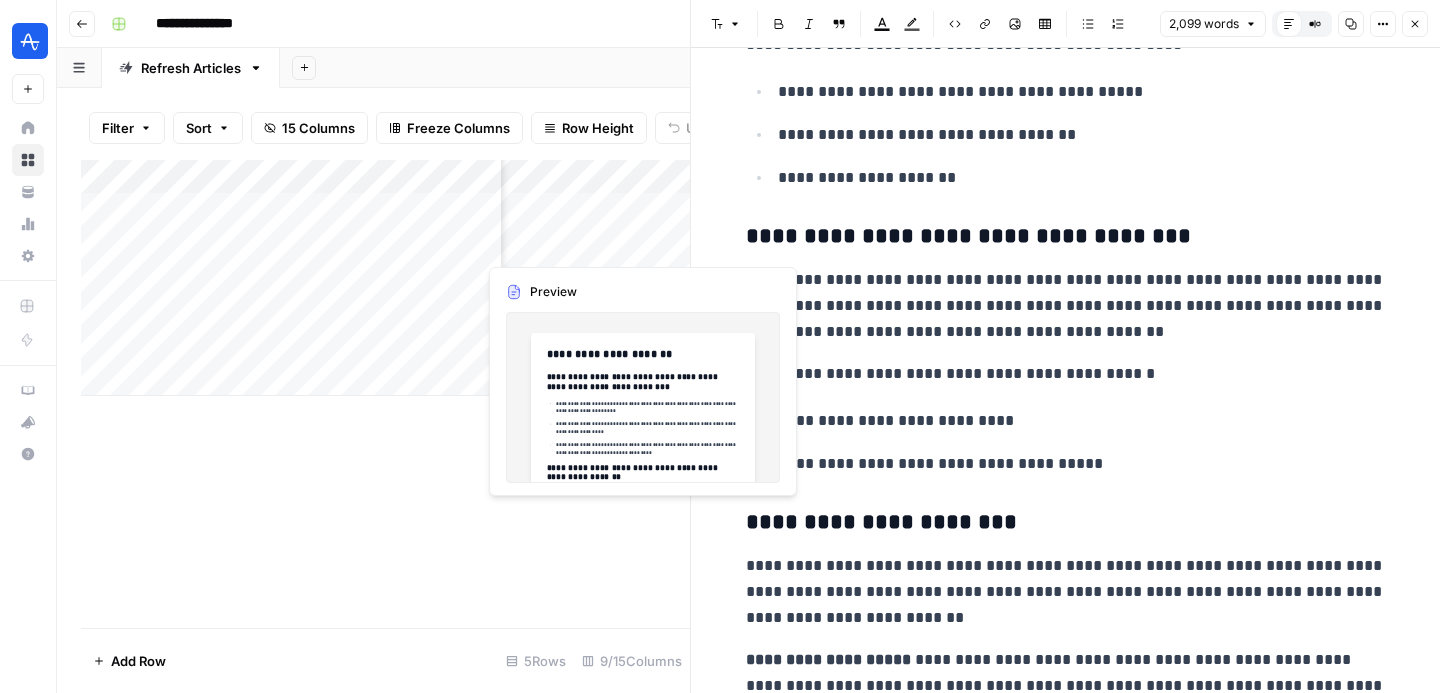 click on "Add Column" at bounding box center (385, 278) 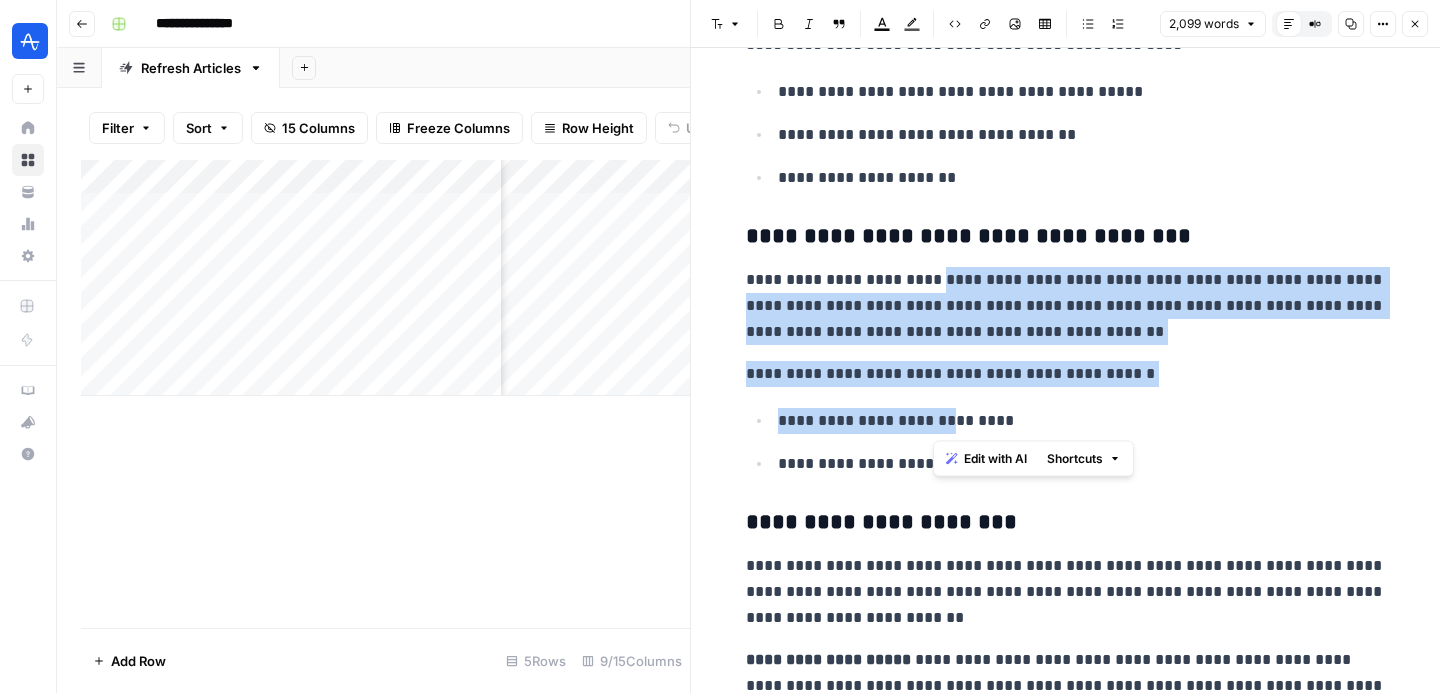 drag, startPoint x: 932, startPoint y: 279, endPoint x: 925, endPoint y: 424, distance: 145.16887 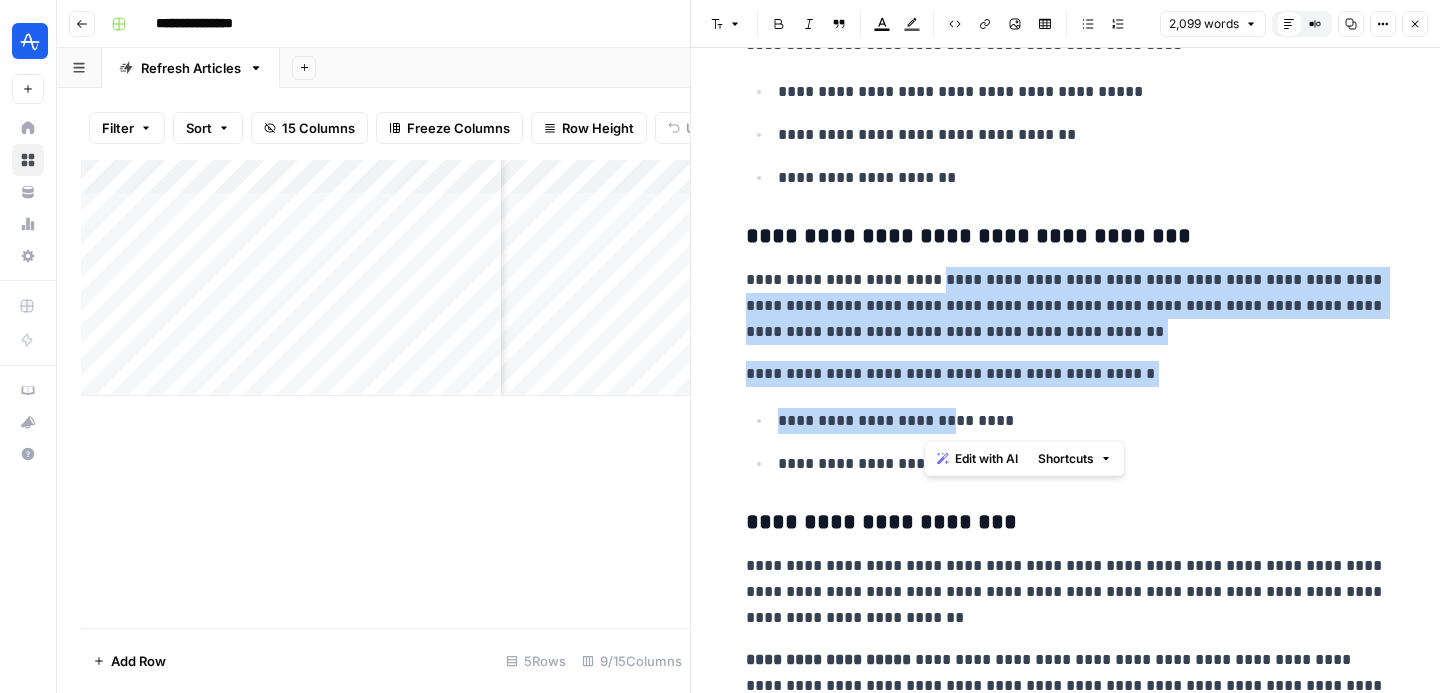 scroll, scrollTop: 4574, scrollLeft: 0, axis: vertical 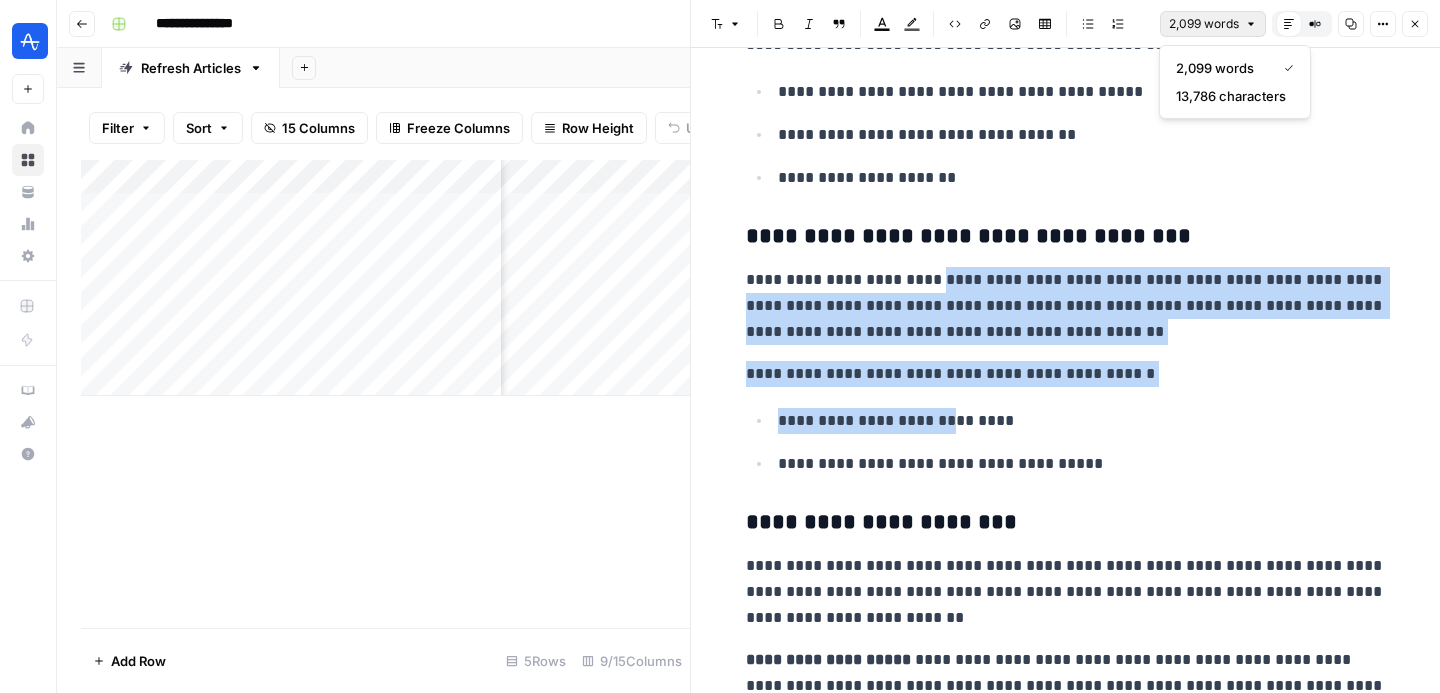click on "2,099 words" at bounding box center [1204, 24] 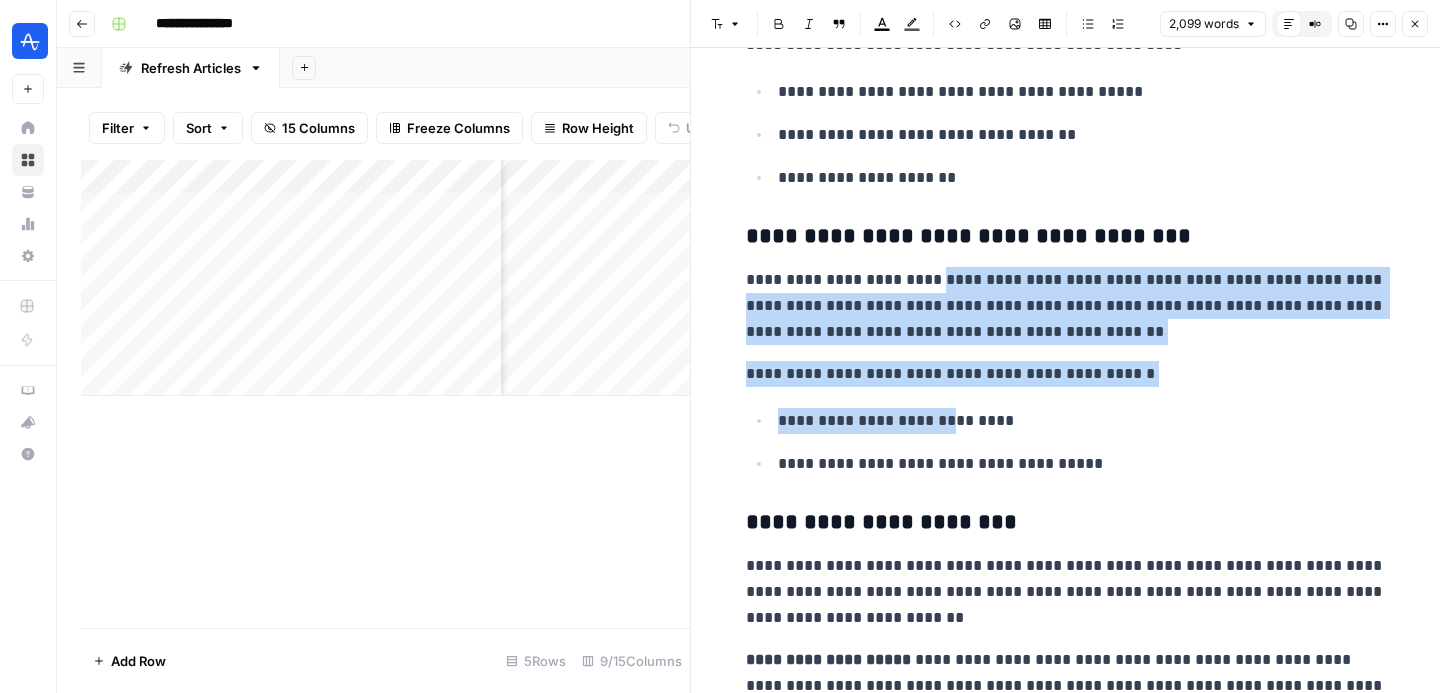 click 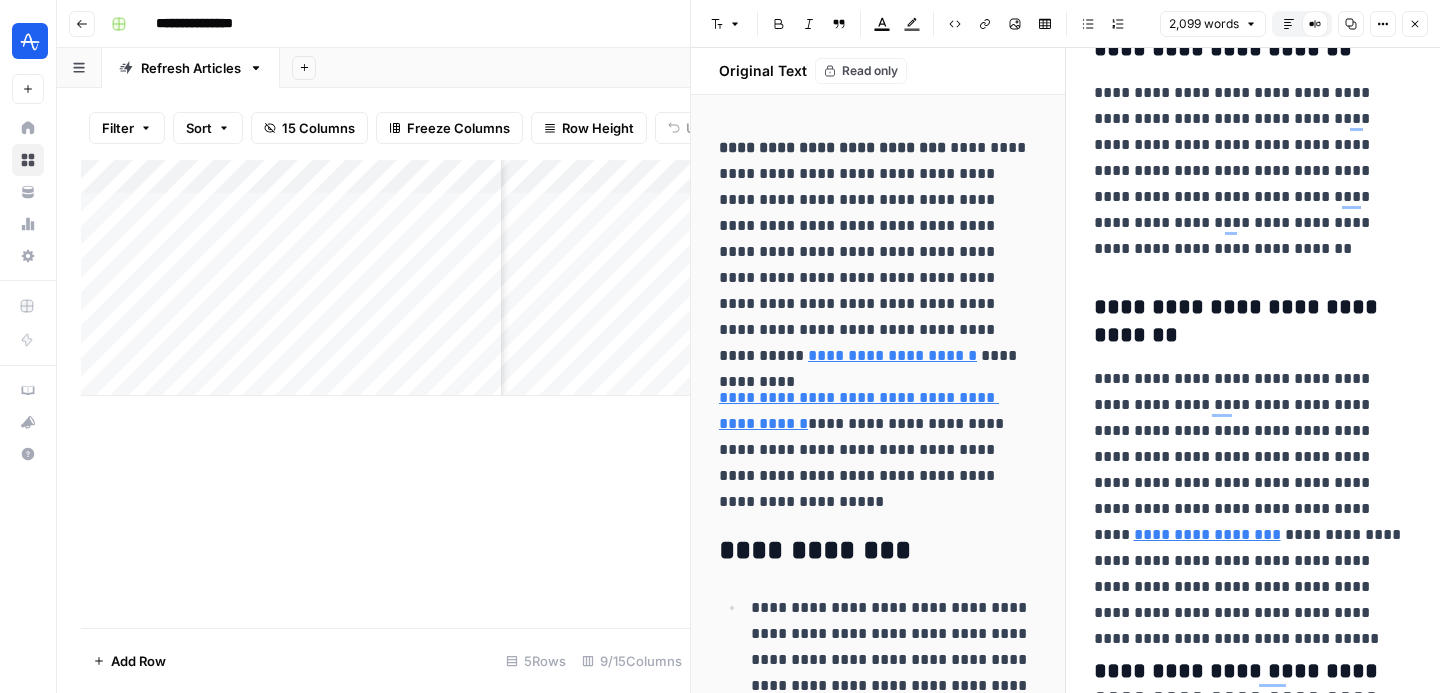 click 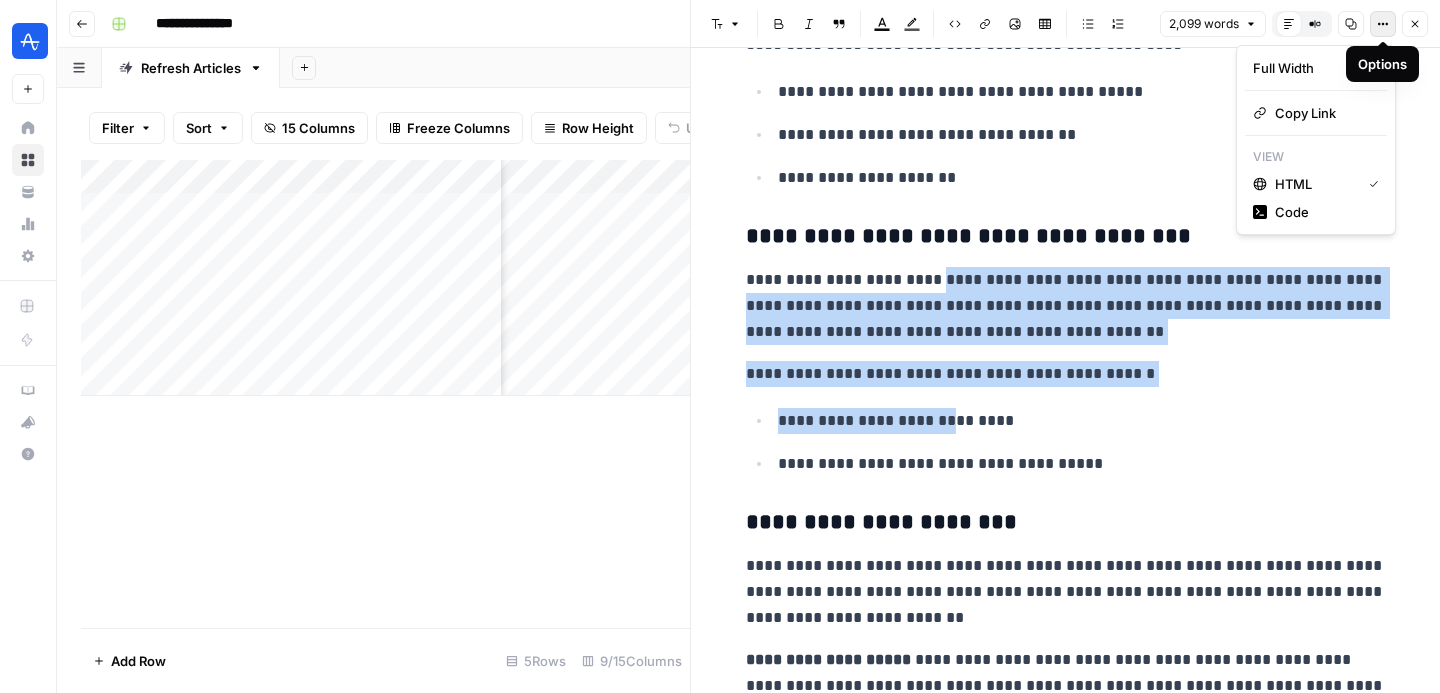 click 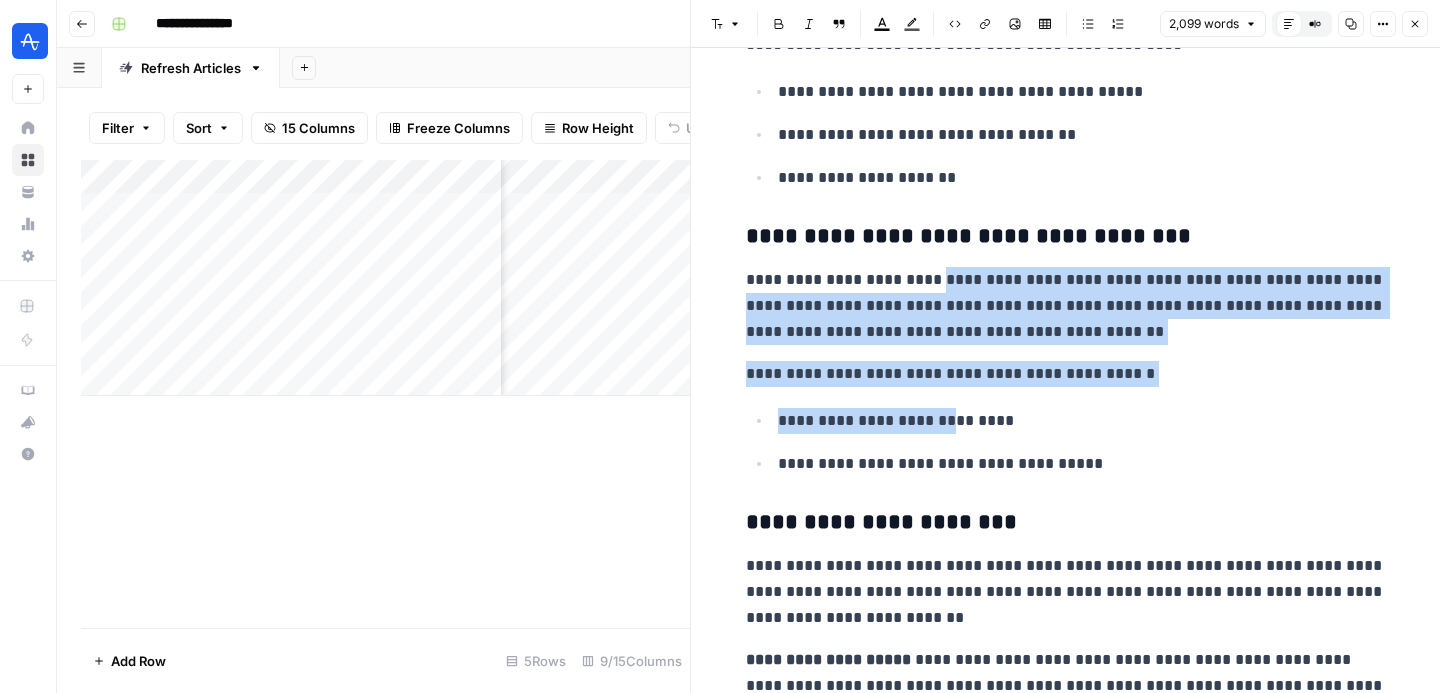 click 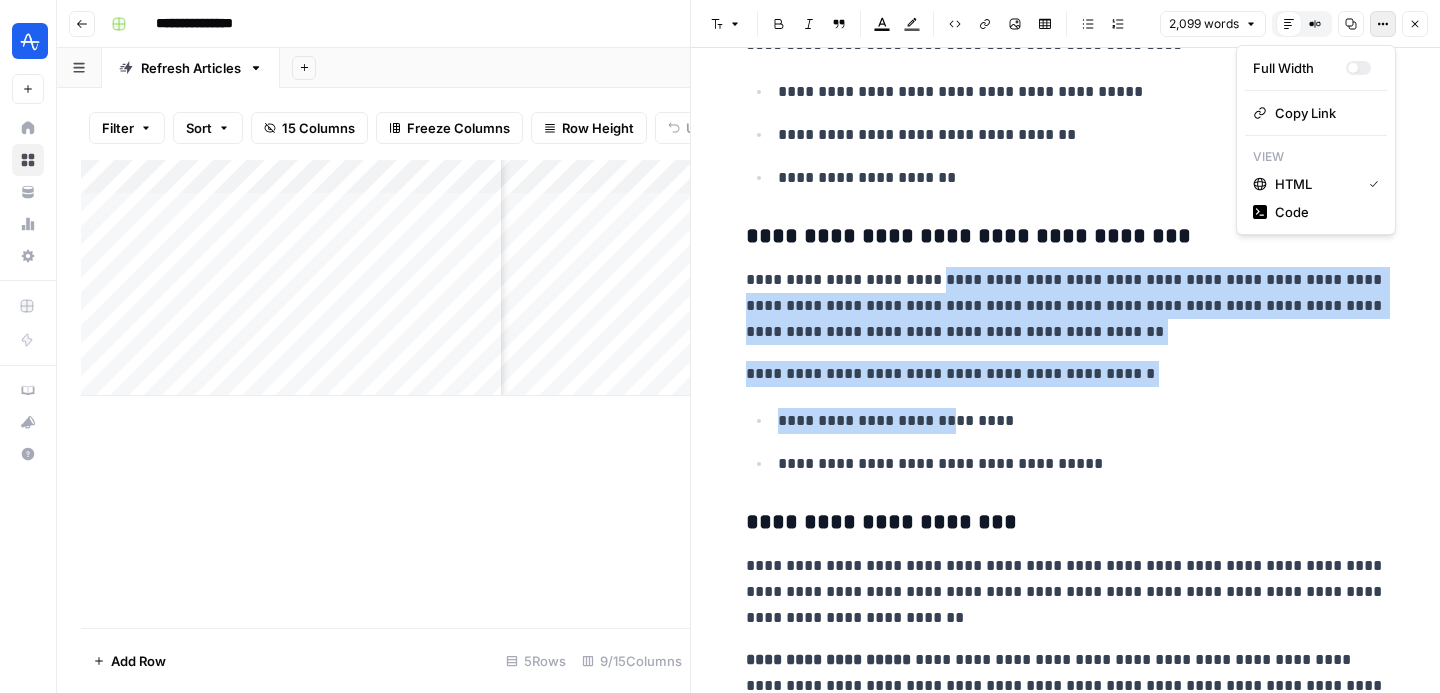 click 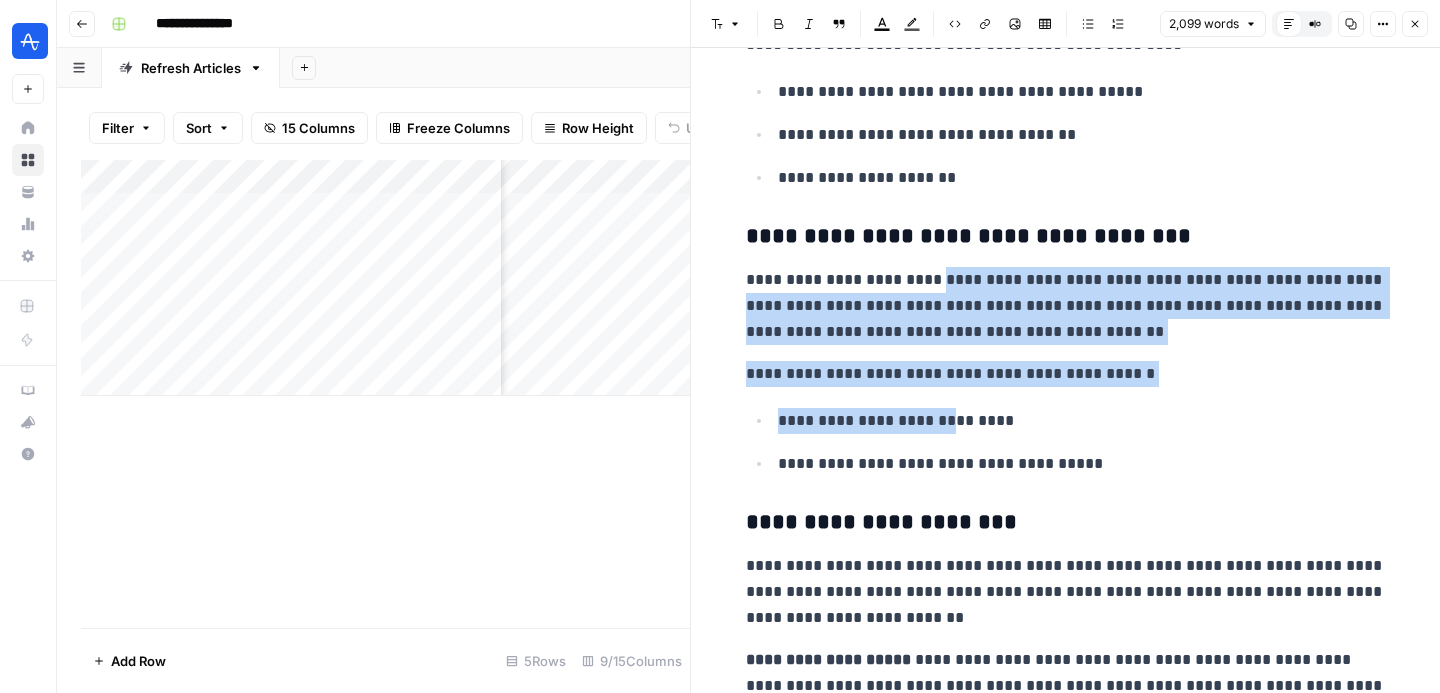 click 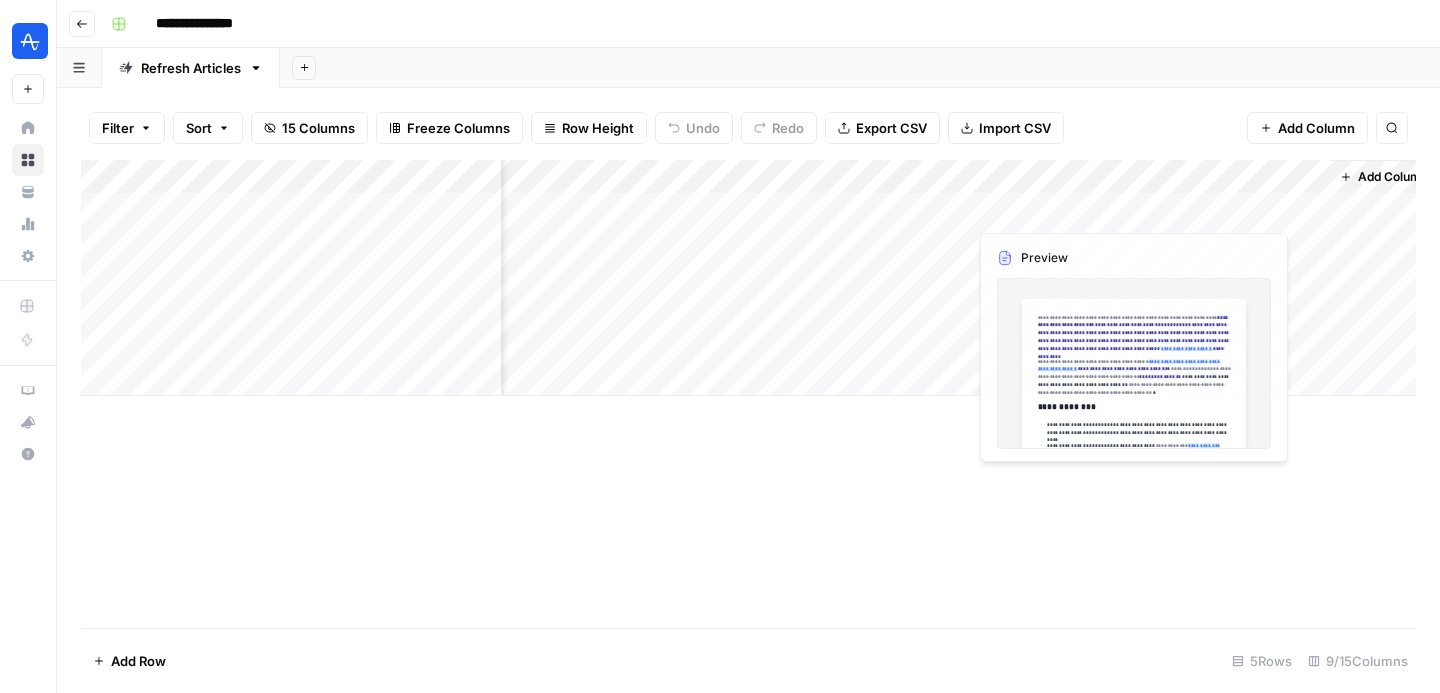 click on "Add Column" at bounding box center [748, 278] 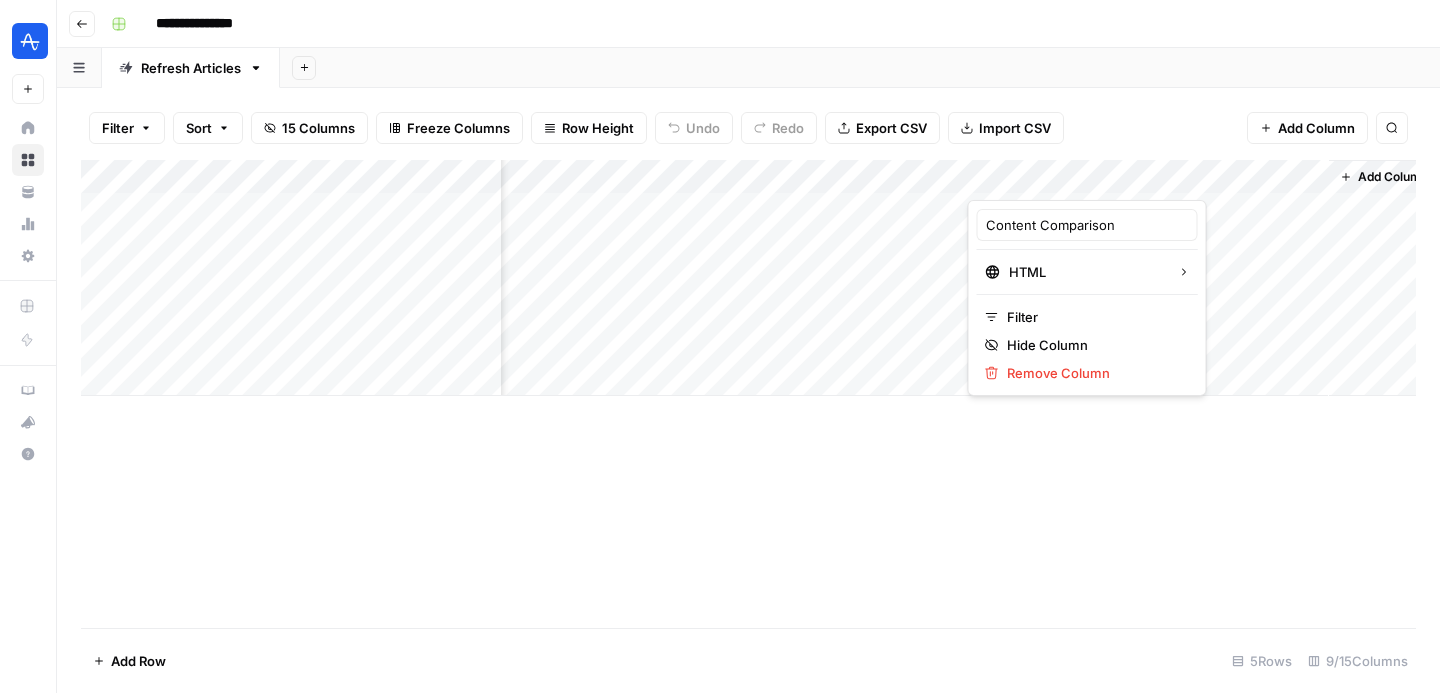 click at bounding box center [1058, 180] 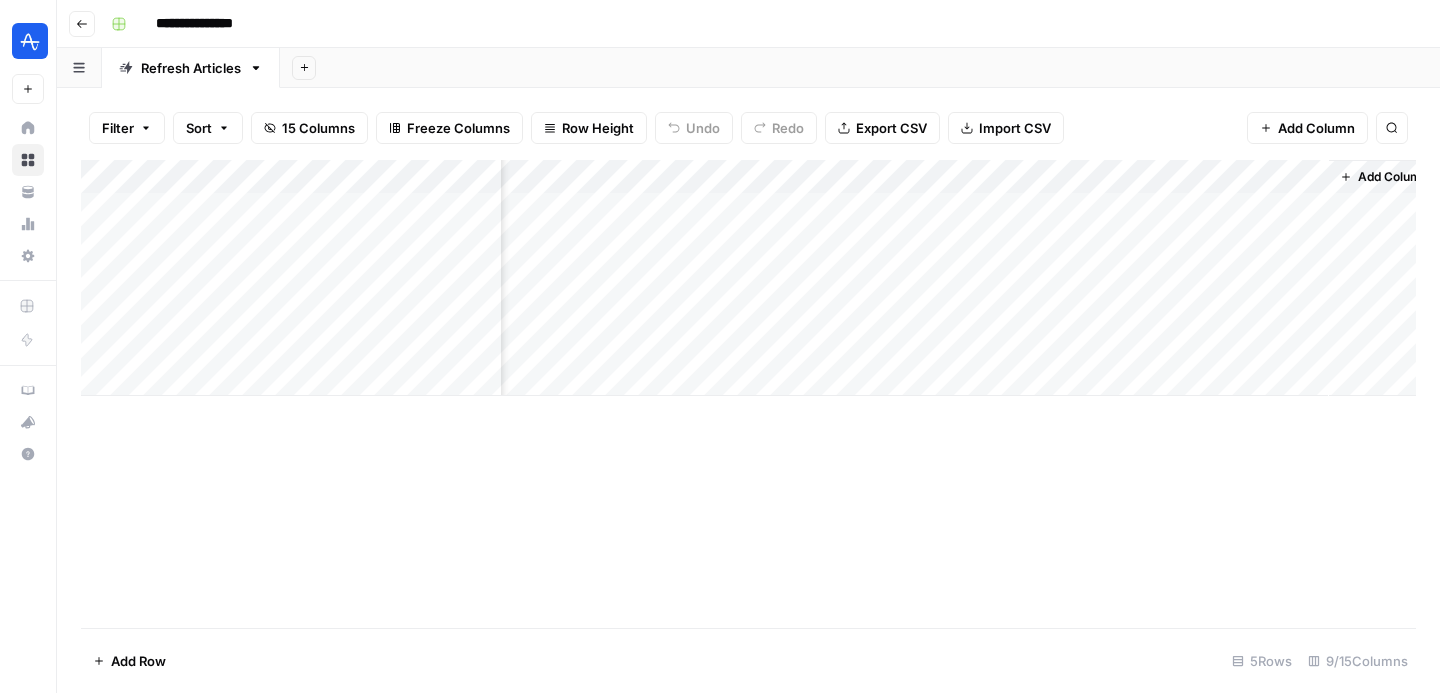 click on "Filter Sort 15 Columns Freeze Columns Row Height Undo Redo Export CSV Import CSV Add Column Search" at bounding box center [748, 128] 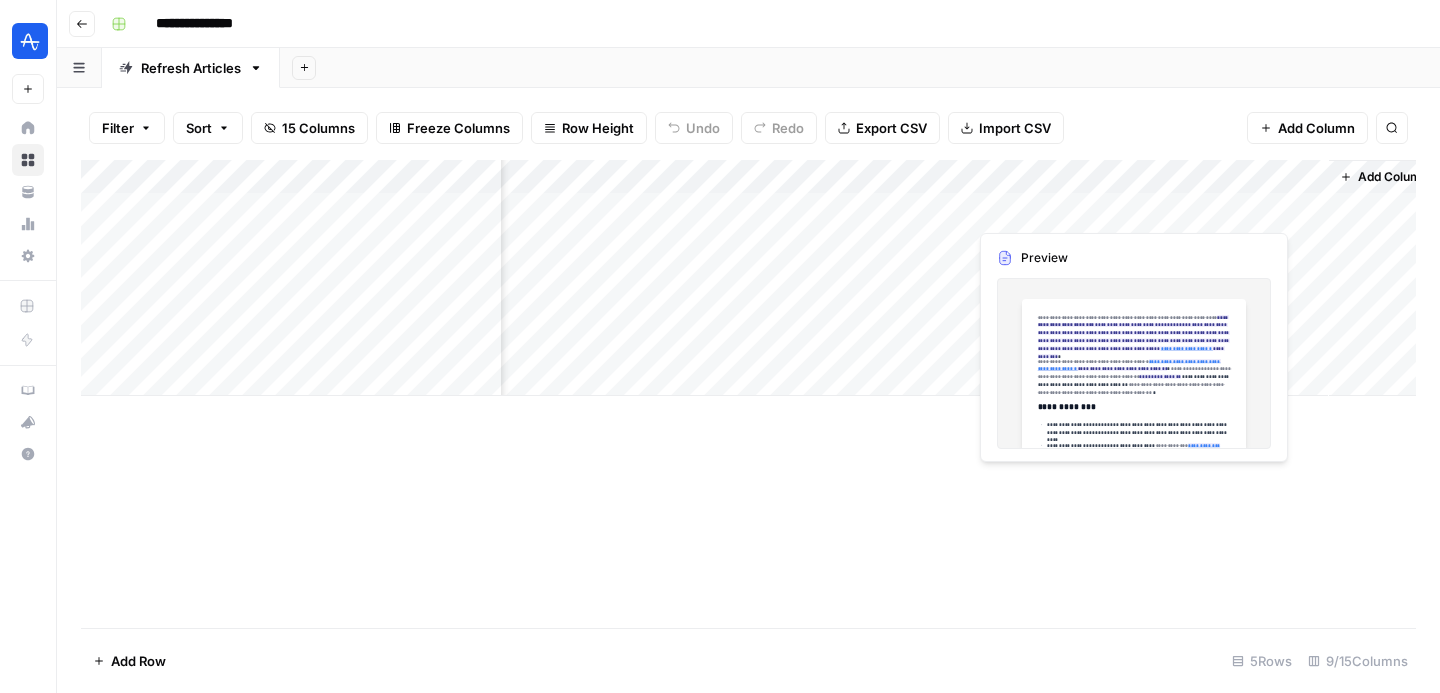 click on "Add Column" at bounding box center [748, 278] 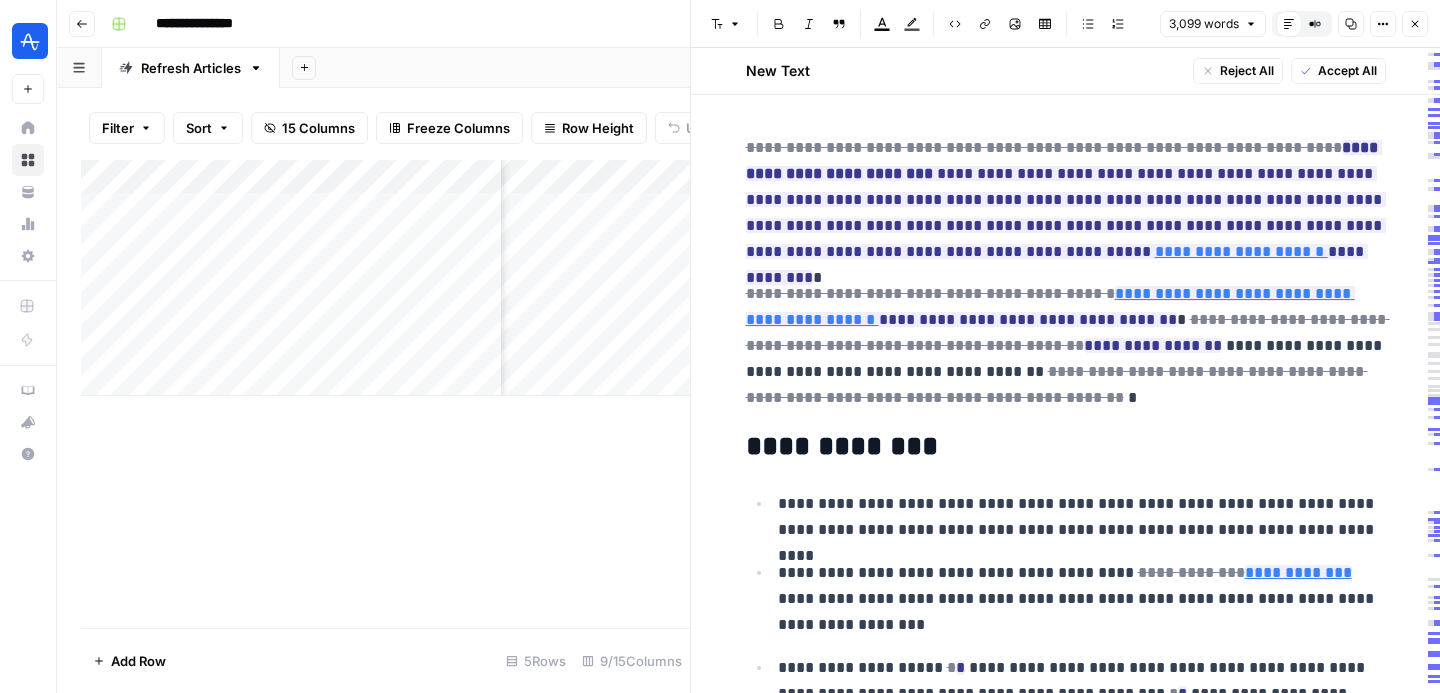 click 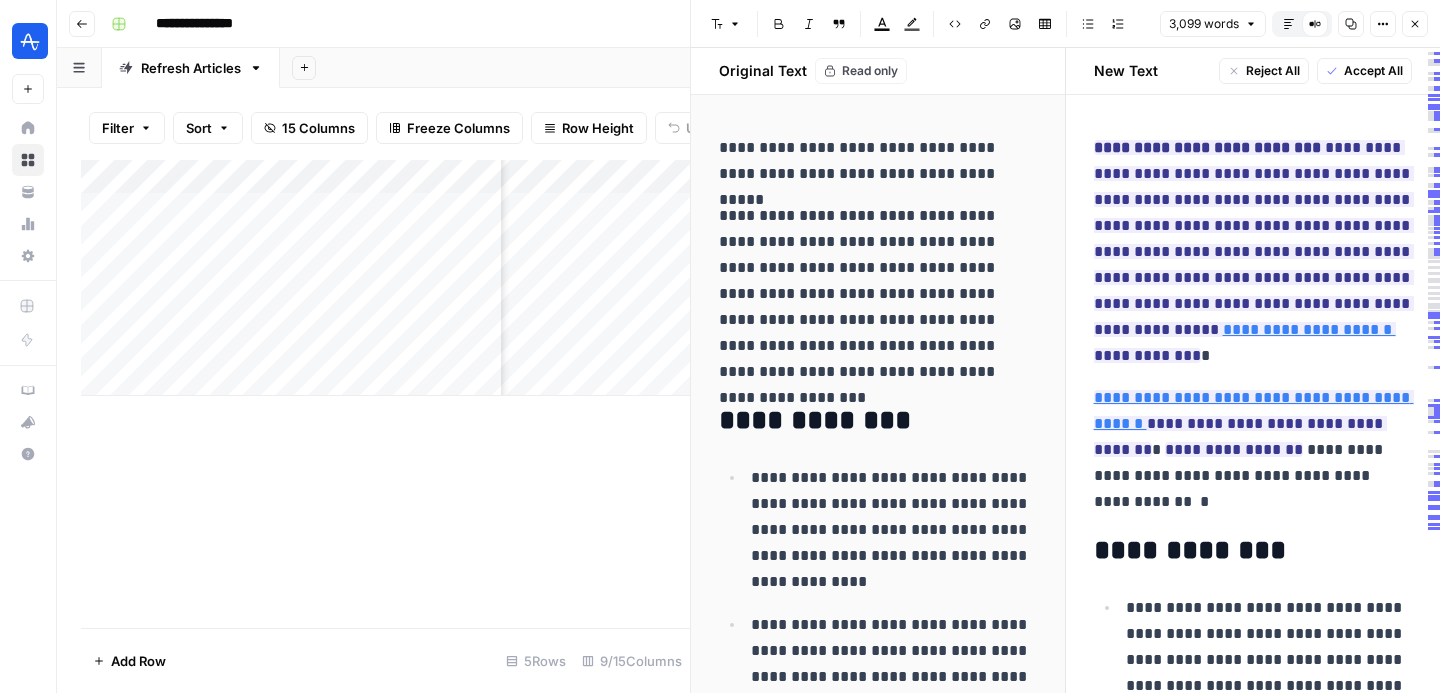 click 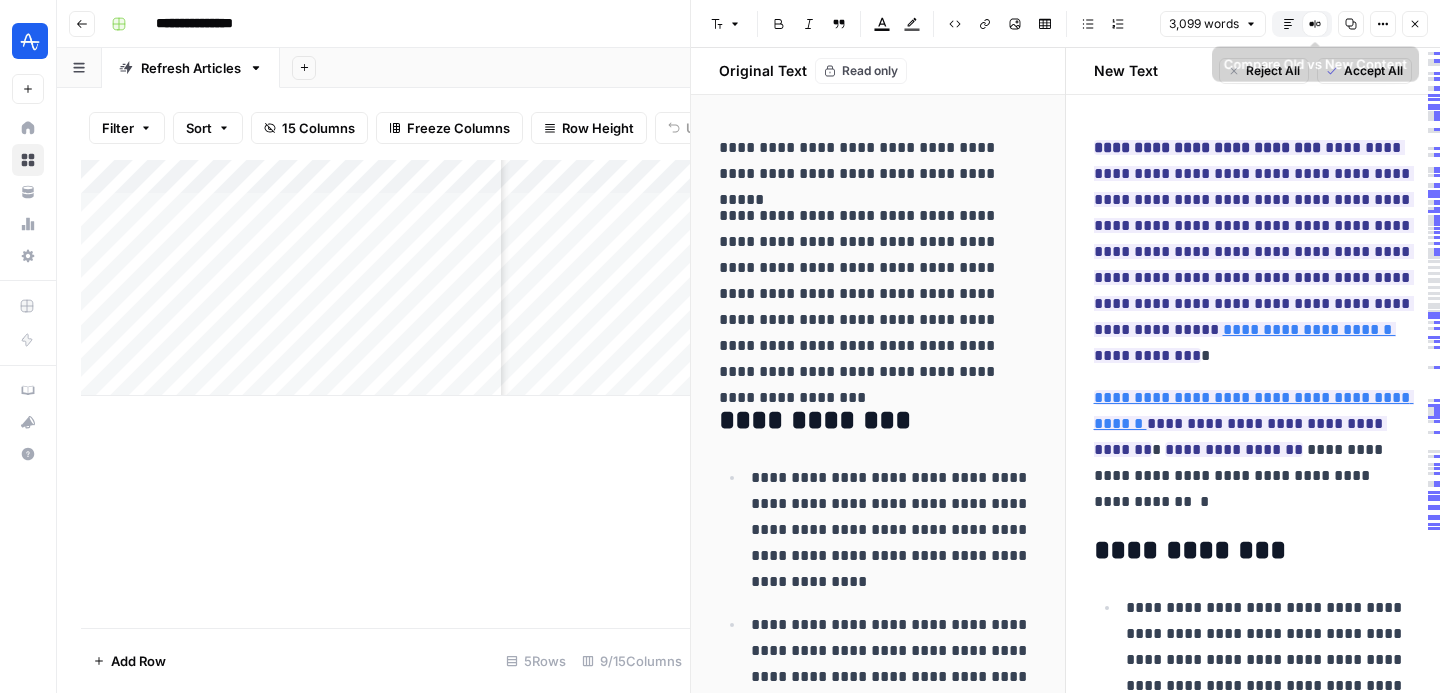 click on "Default Editor" at bounding box center [1289, 24] 